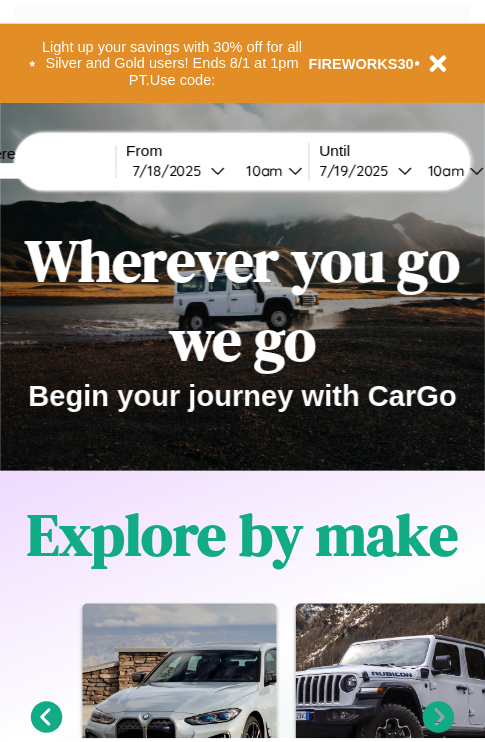 scroll, scrollTop: 0, scrollLeft: 0, axis: both 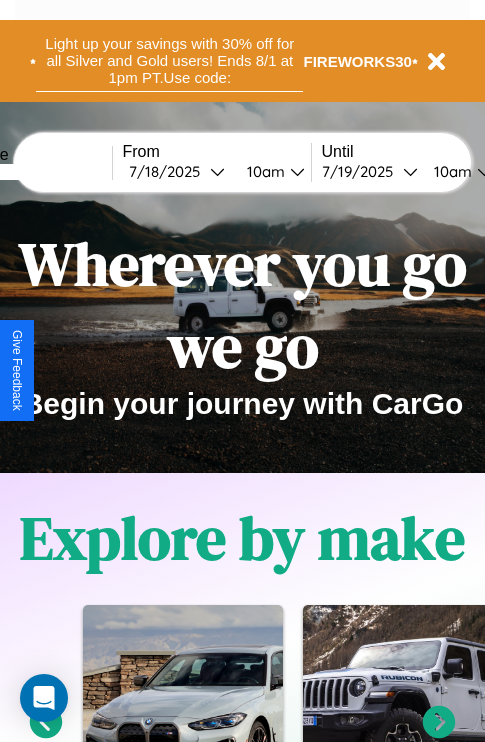click on "Light up your savings with 30% off for all Silver and Gold users! Ends 8/1 at 1pm PT.  Use code:" at bounding box center (169, 61) 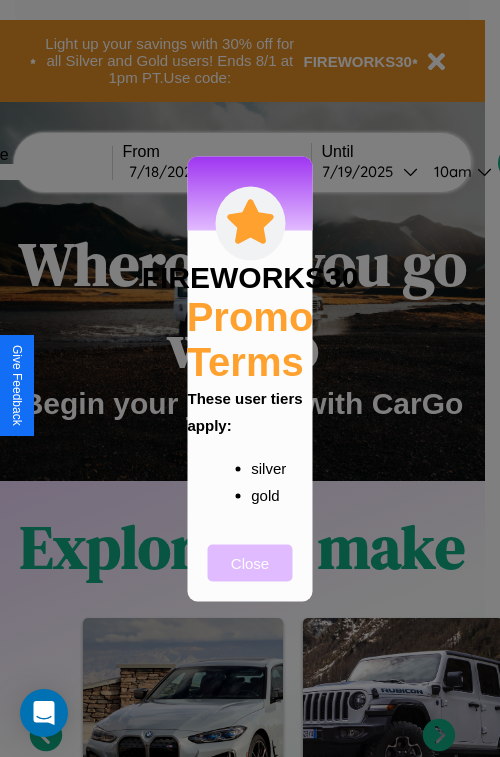 click on "Close" at bounding box center [250, 562] 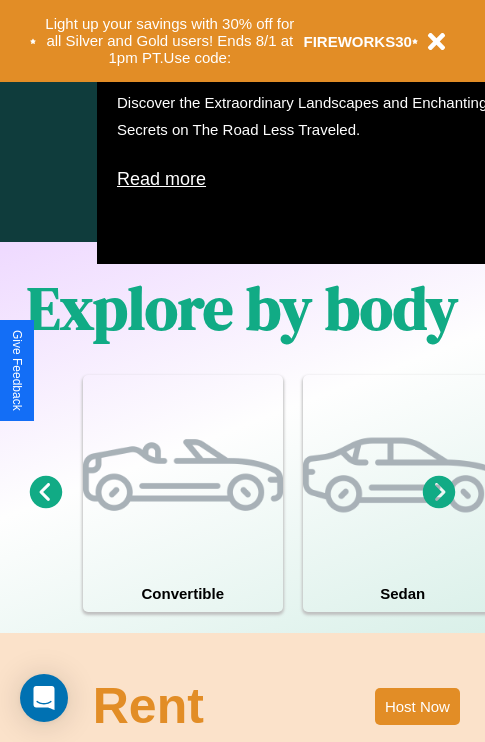 scroll, scrollTop: 1285, scrollLeft: 0, axis: vertical 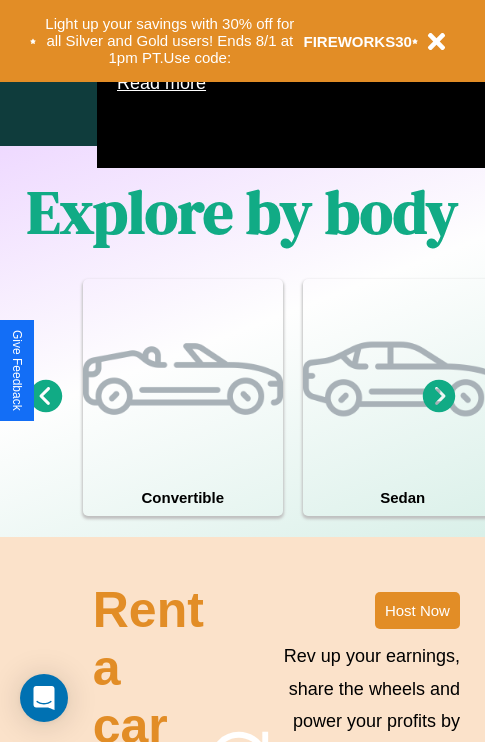 click 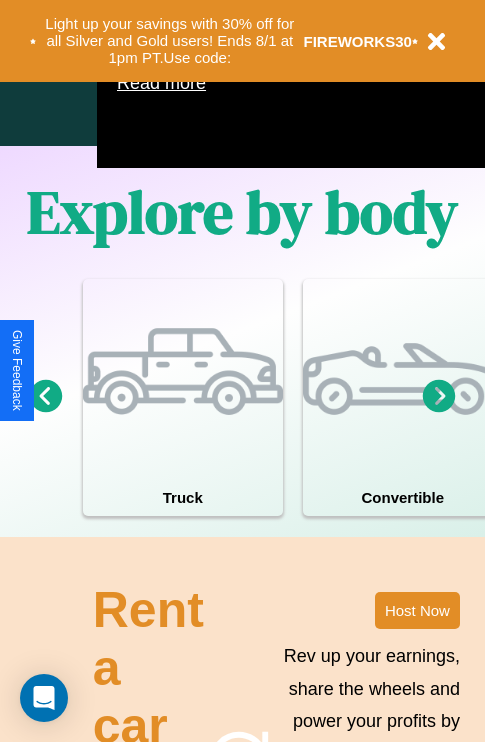 scroll, scrollTop: 1089, scrollLeft: 238, axis: both 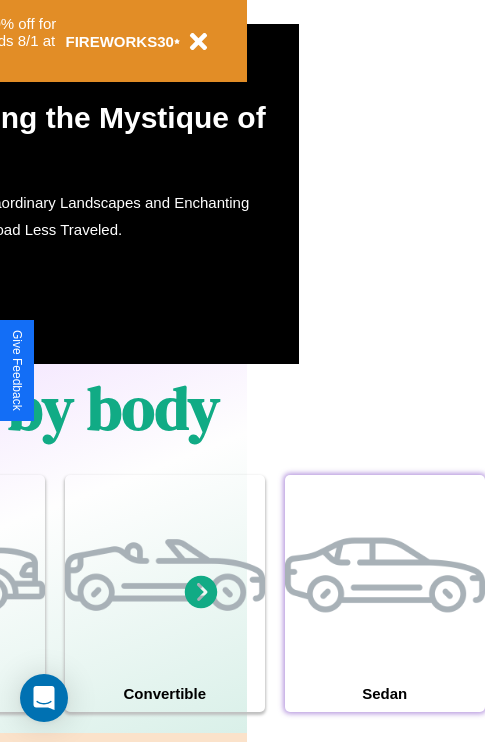 click at bounding box center (385, 575) 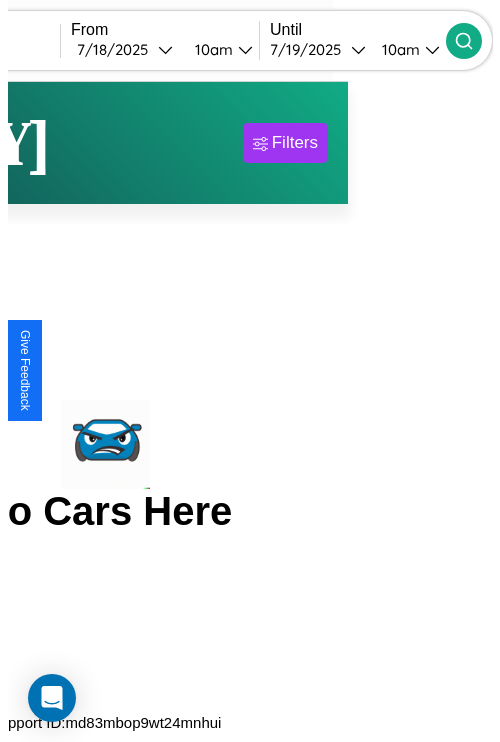 scroll, scrollTop: 0, scrollLeft: 0, axis: both 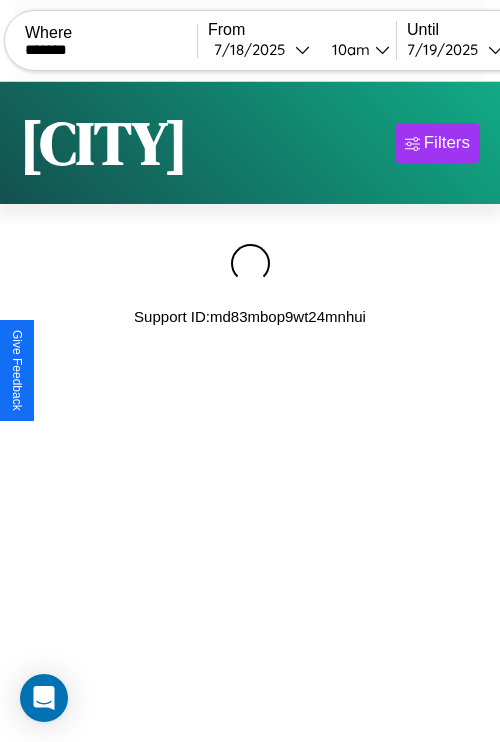 type on "*******" 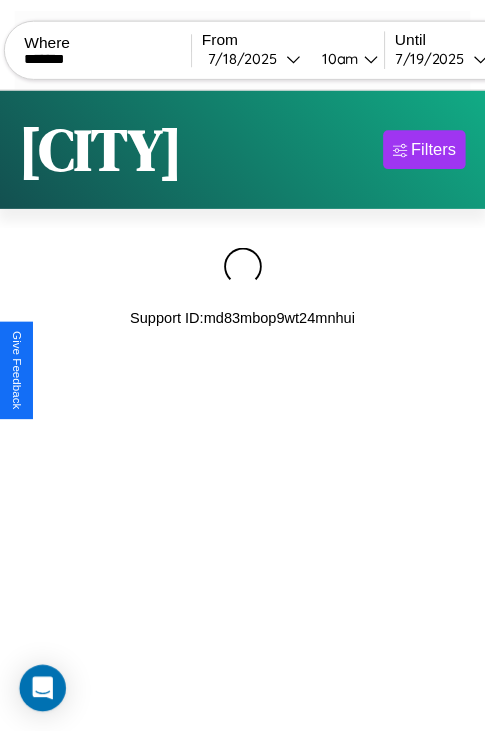scroll, scrollTop: 0, scrollLeft: 169, axis: horizontal 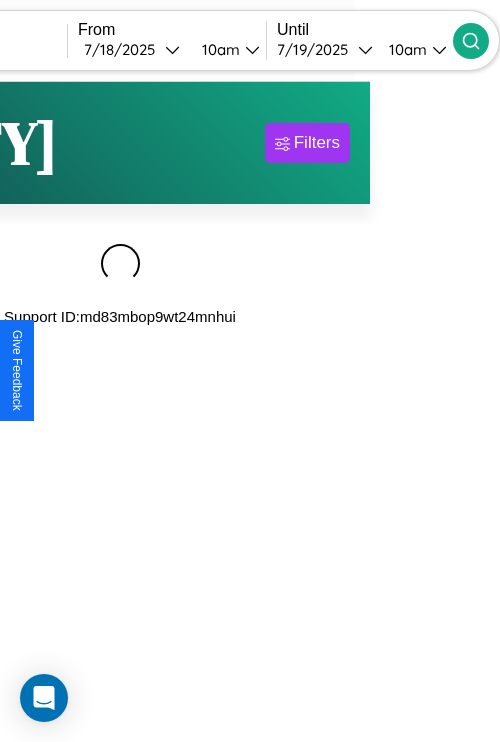 click 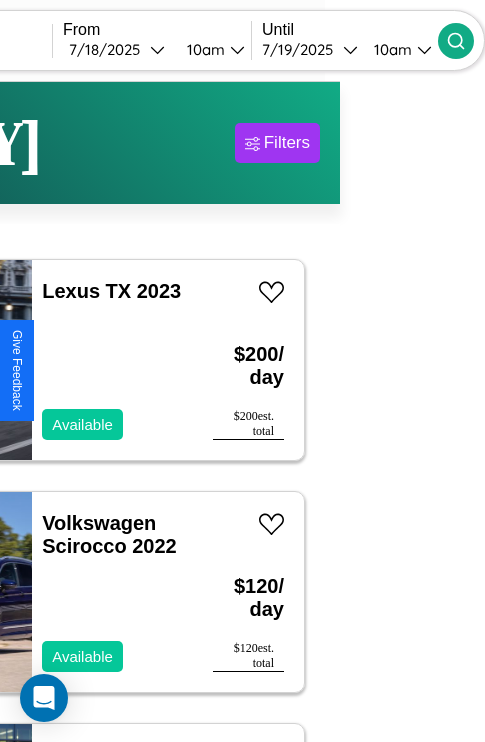 scroll, scrollTop: 95, scrollLeft: 35, axis: both 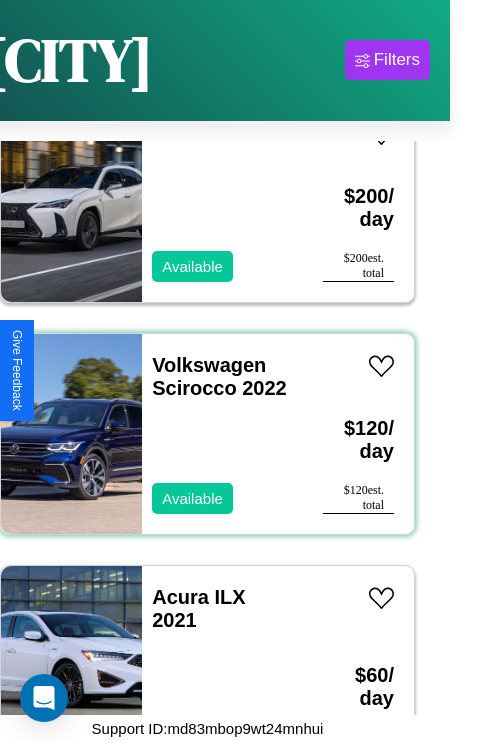 click on "Volkswagen   Scirocco   2022 Available" at bounding box center [222, 434] 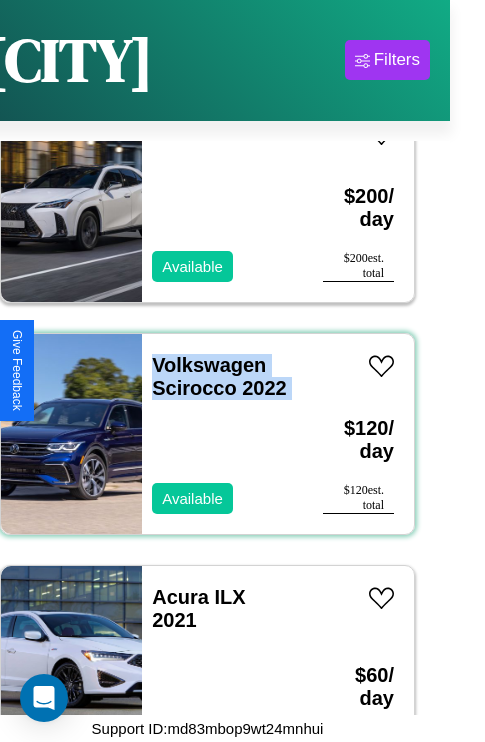 click on "Volkswagen   Scirocco   2022 Available" at bounding box center [222, 434] 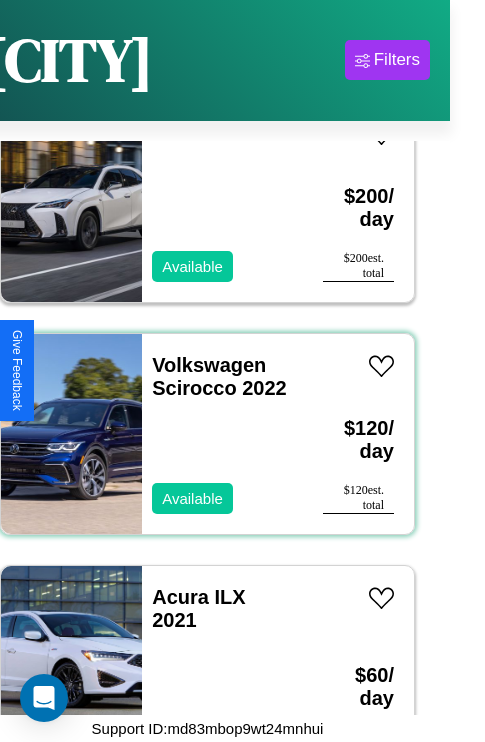 click on "Volkswagen   Scirocco   2022 Available" at bounding box center (222, 434) 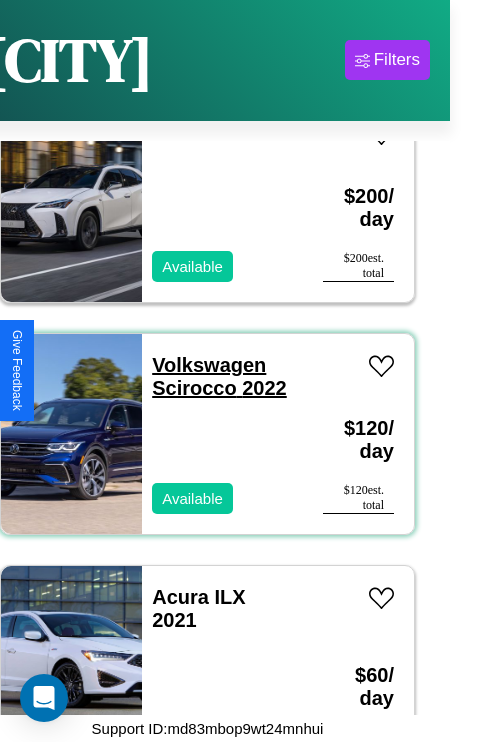 click on "Volkswagen   Scirocco   2022" at bounding box center [219, 376] 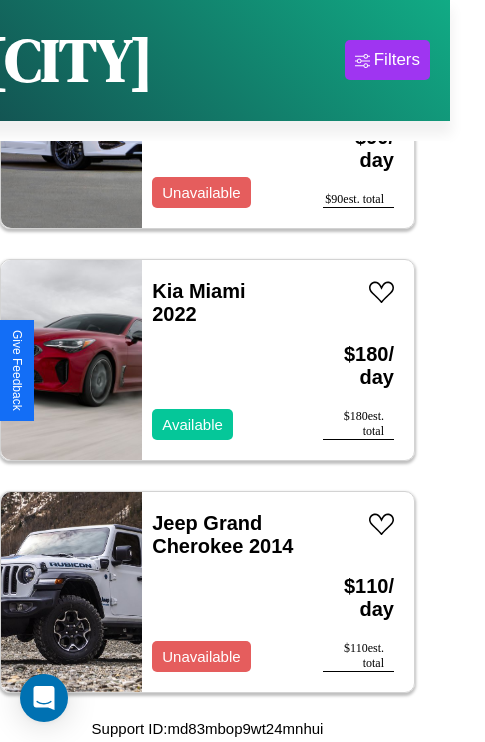 scroll, scrollTop: 37270, scrollLeft: 0, axis: vertical 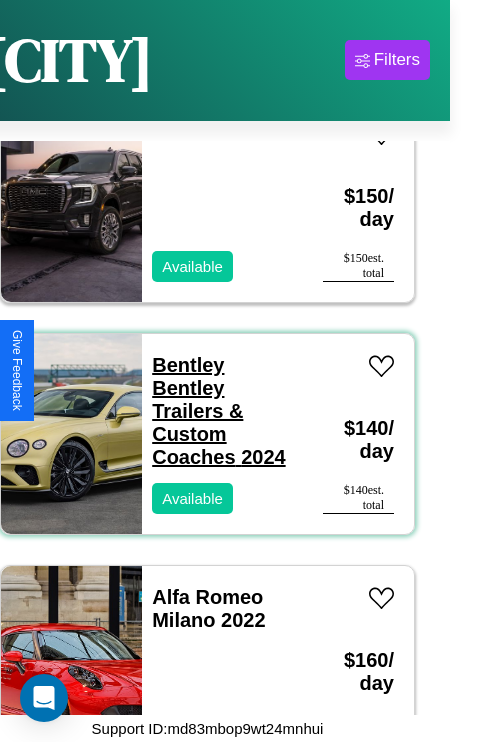 click on "Bentley   Bentley Trailers & Custom Coaches   2024" at bounding box center (218, 411) 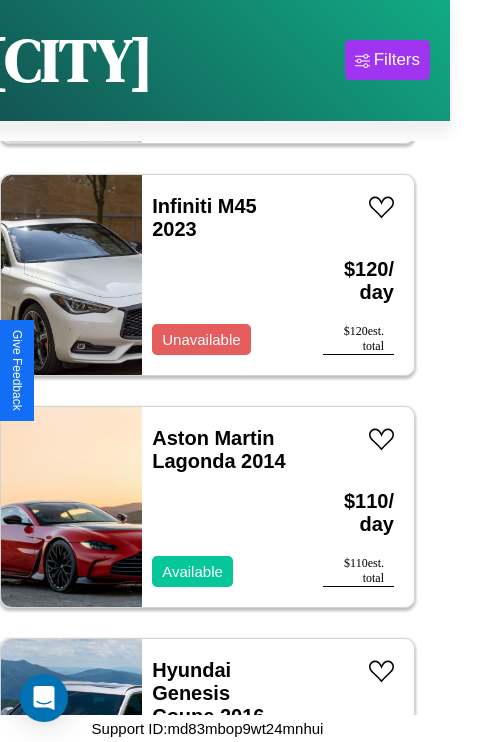 scroll, scrollTop: 26059, scrollLeft: 0, axis: vertical 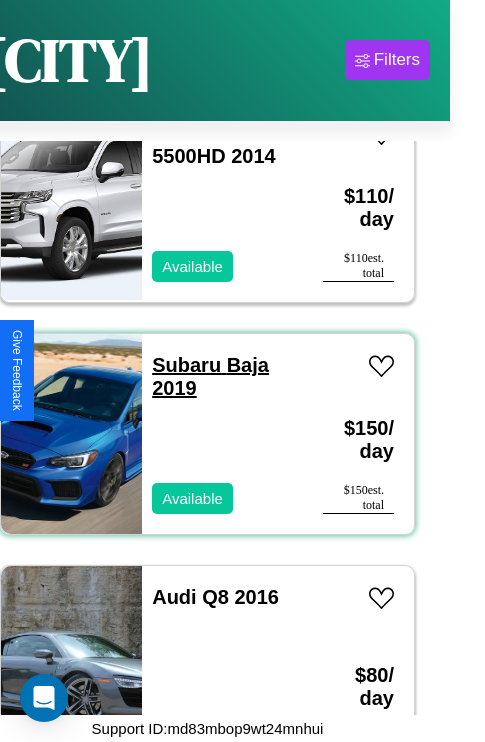 click on "Subaru   Baja   2019" at bounding box center (210, 376) 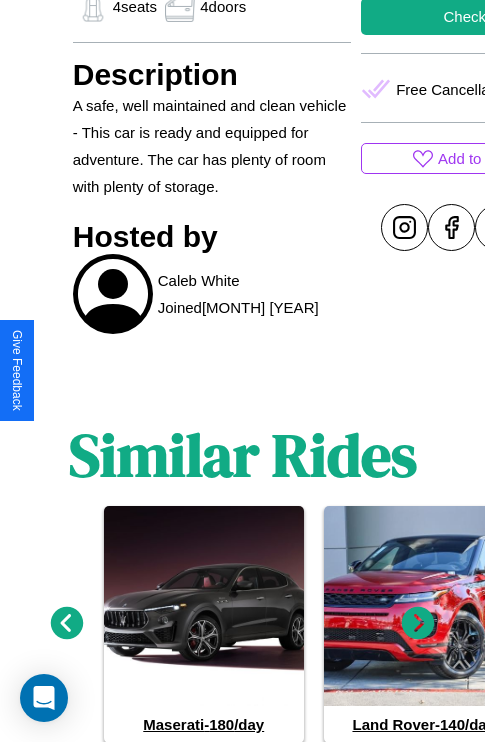 scroll, scrollTop: 947, scrollLeft: 0, axis: vertical 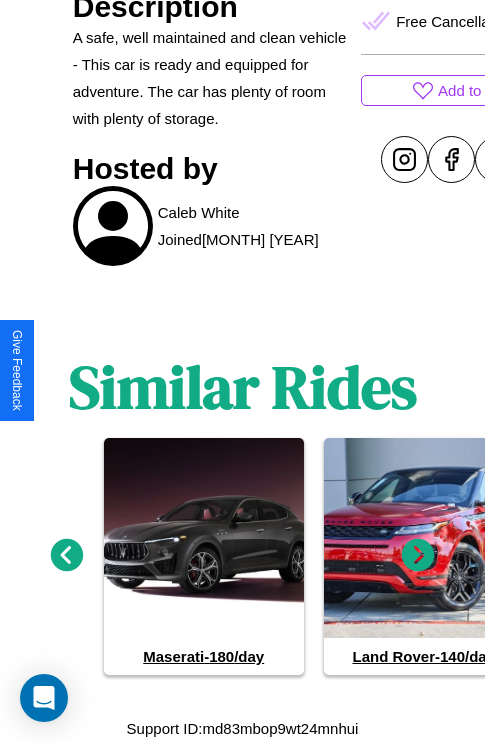 click 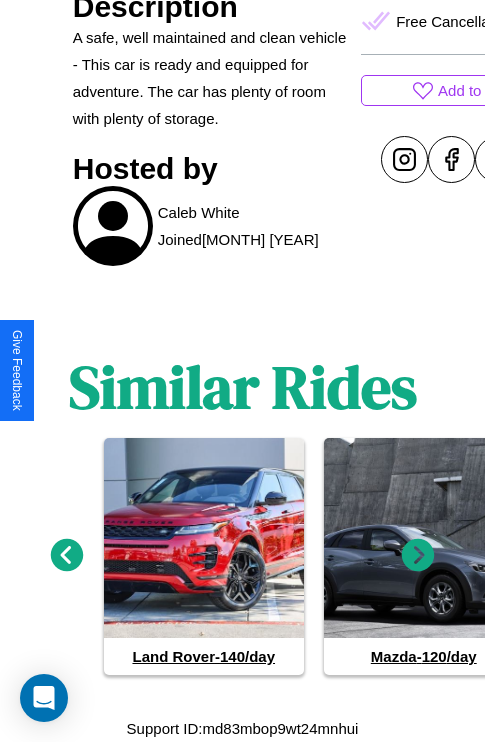 click 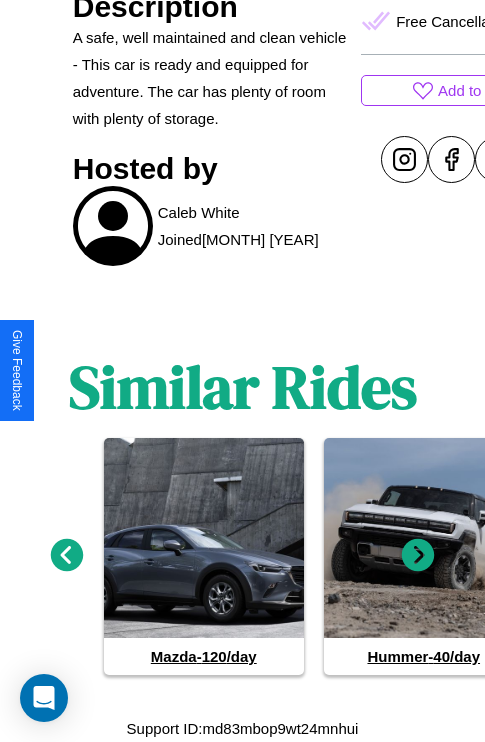 click 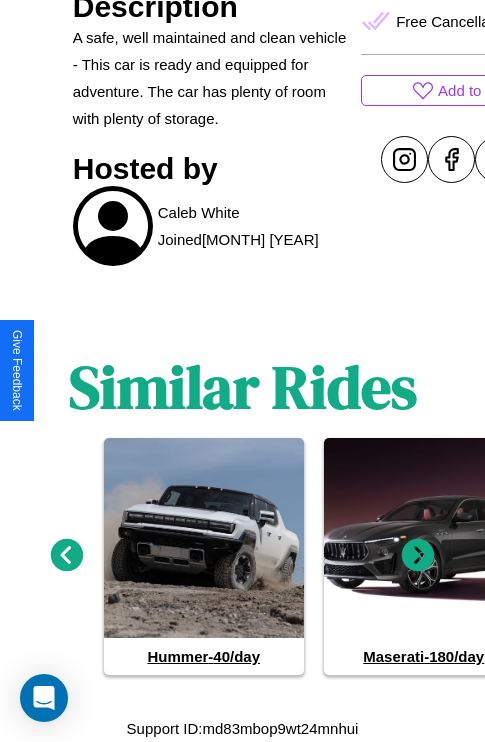 click 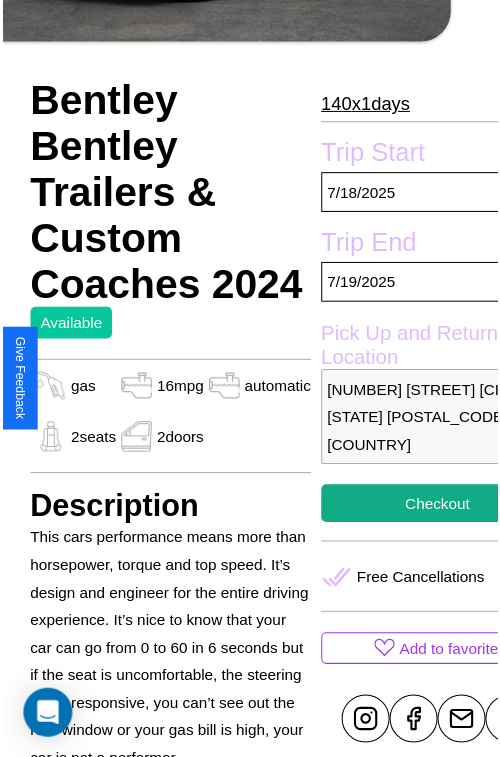 scroll, scrollTop: 520, scrollLeft: 84, axis: both 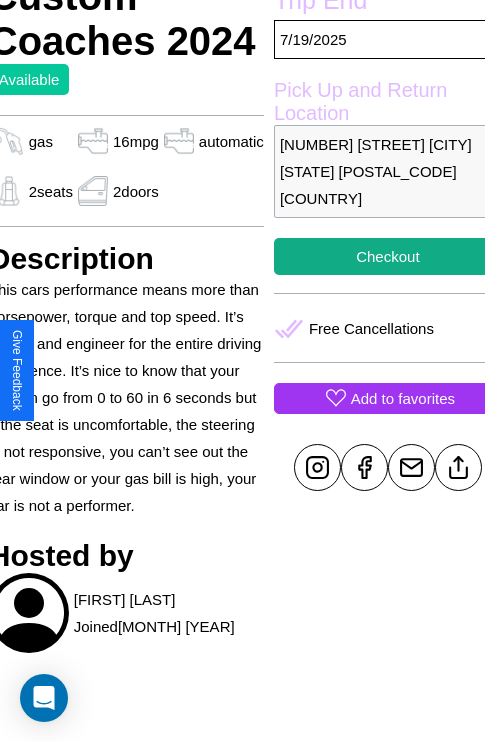 click on "Add to favorites" at bounding box center [403, 398] 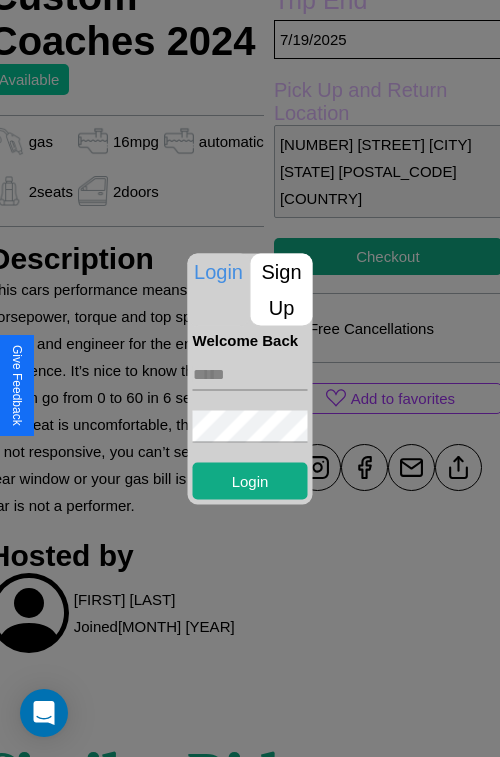 click on "Sign Up" at bounding box center (282, 289) 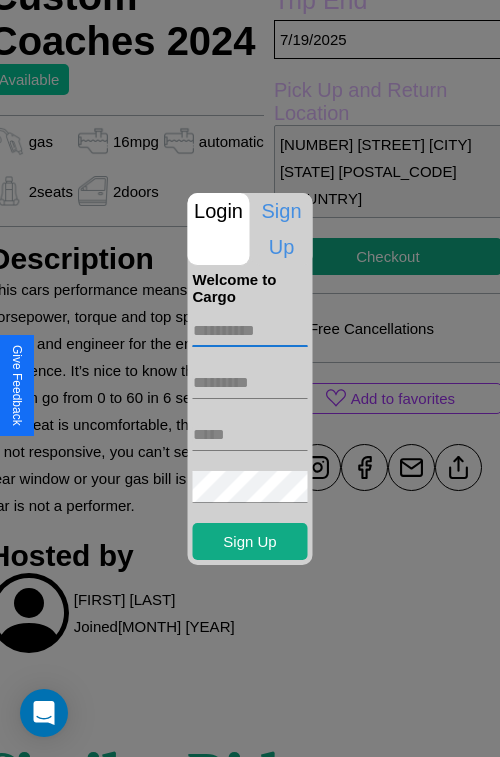 click at bounding box center [250, 331] 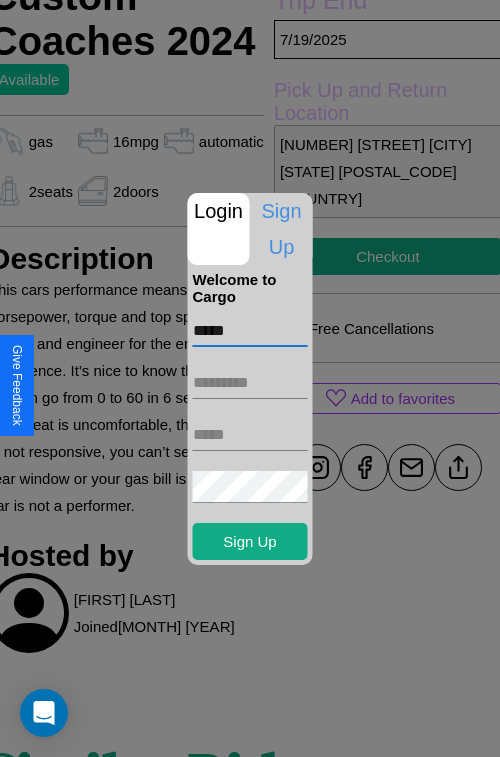 type on "*****" 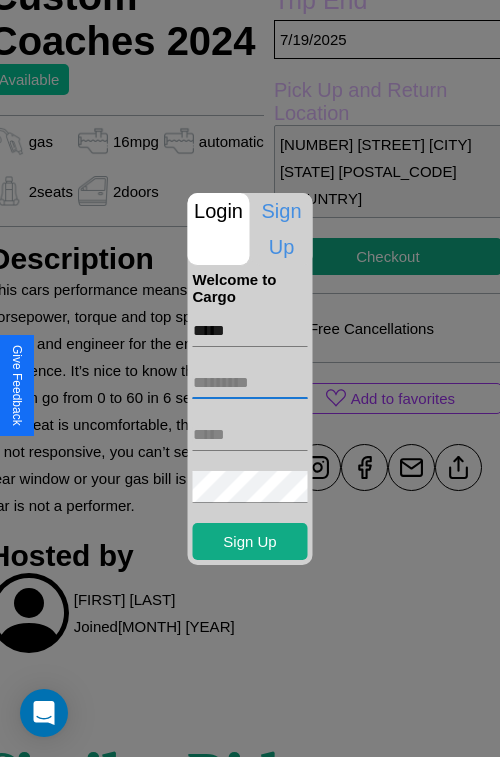 click at bounding box center [250, 383] 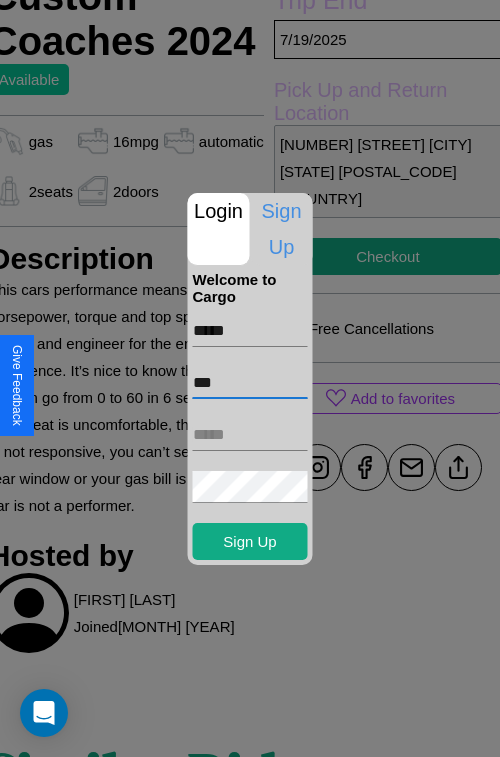 type on "***" 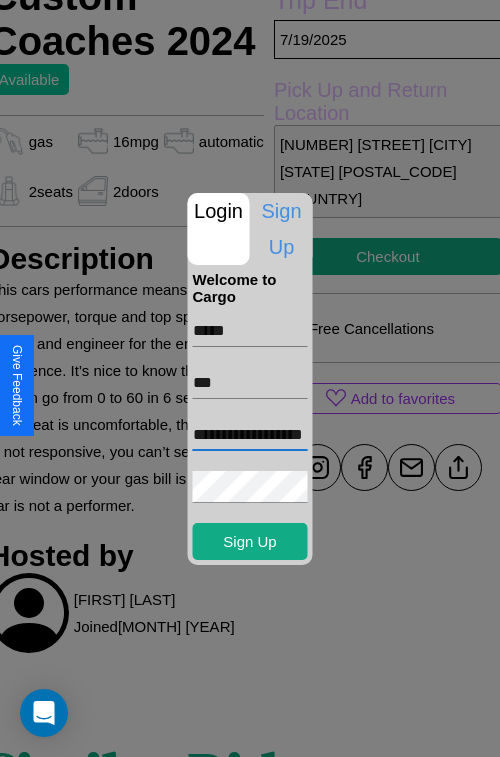 scroll, scrollTop: 0, scrollLeft: 41, axis: horizontal 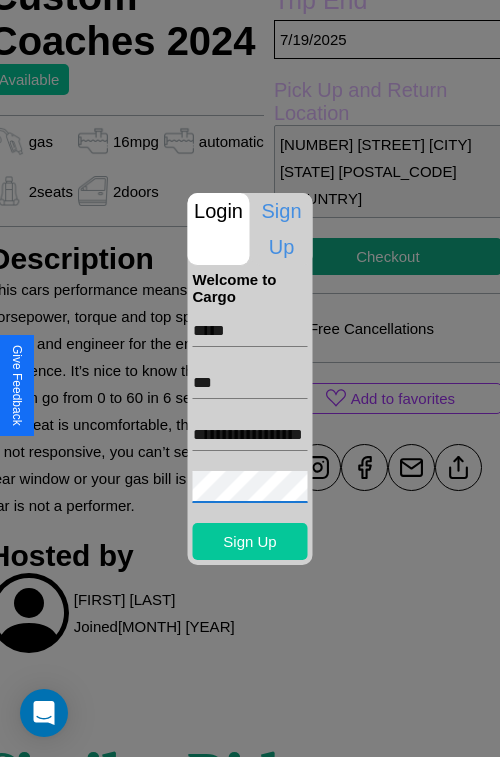 click on "Sign Up" at bounding box center (250, 541) 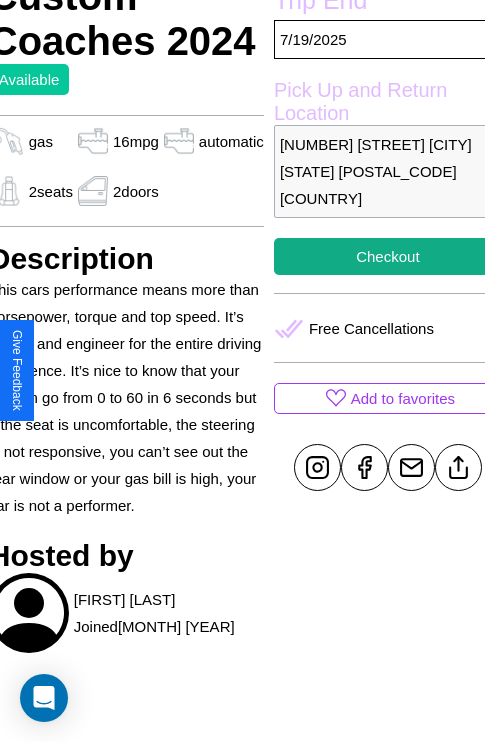 scroll, scrollTop: 589, scrollLeft: 84, axis: both 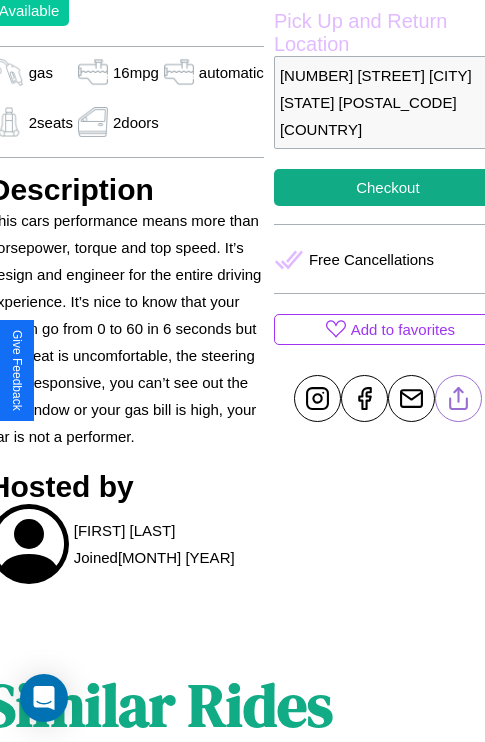 click 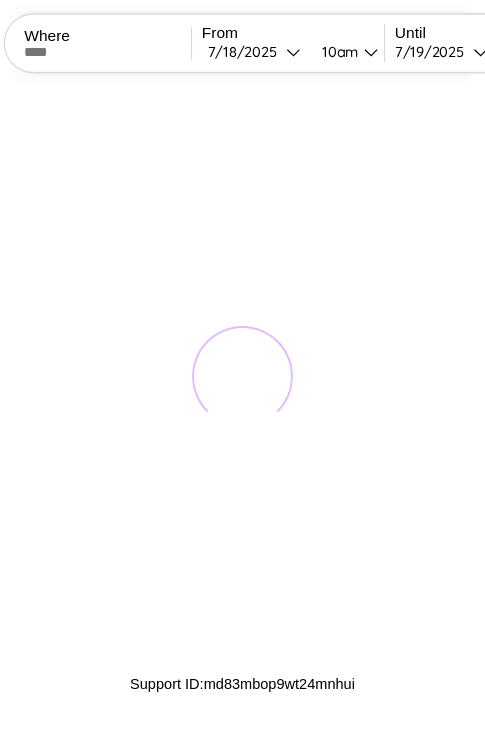 scroll, scrollTop: 0, scrollLeft: 0, axis: both 